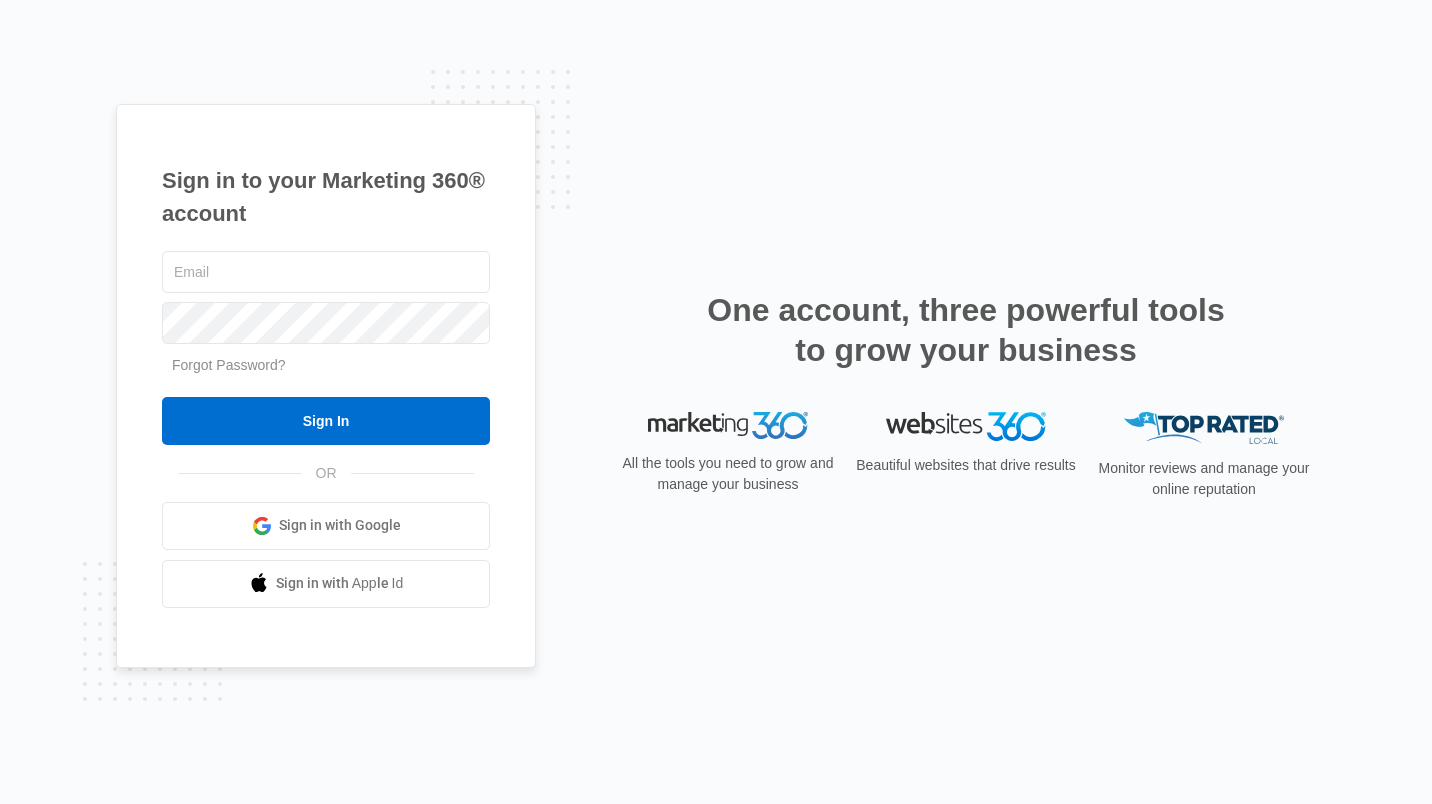 scroll, scrollTop: 0, scrollLeft: 0, axis: both 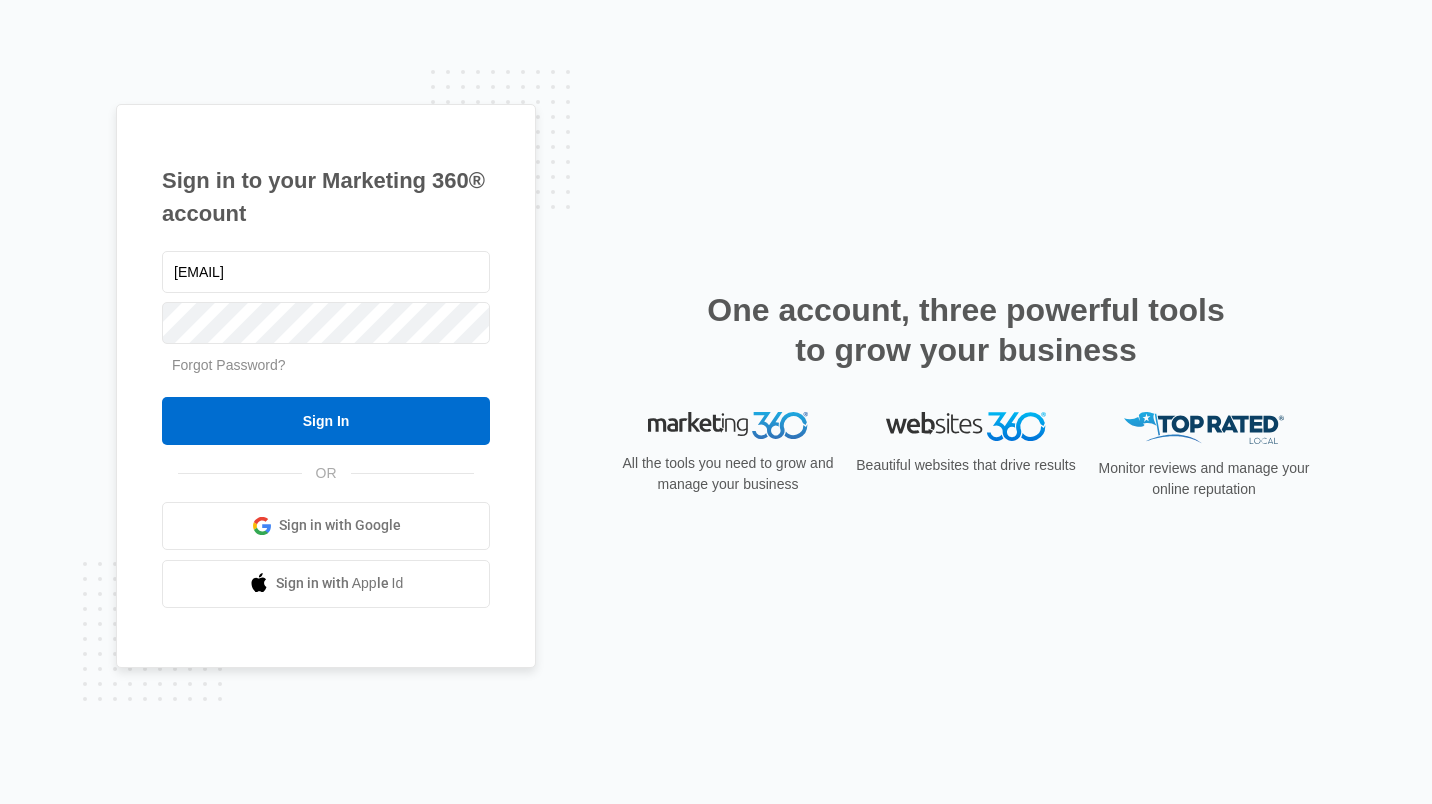 click on "Sign In" at bounding box center (326, 421) 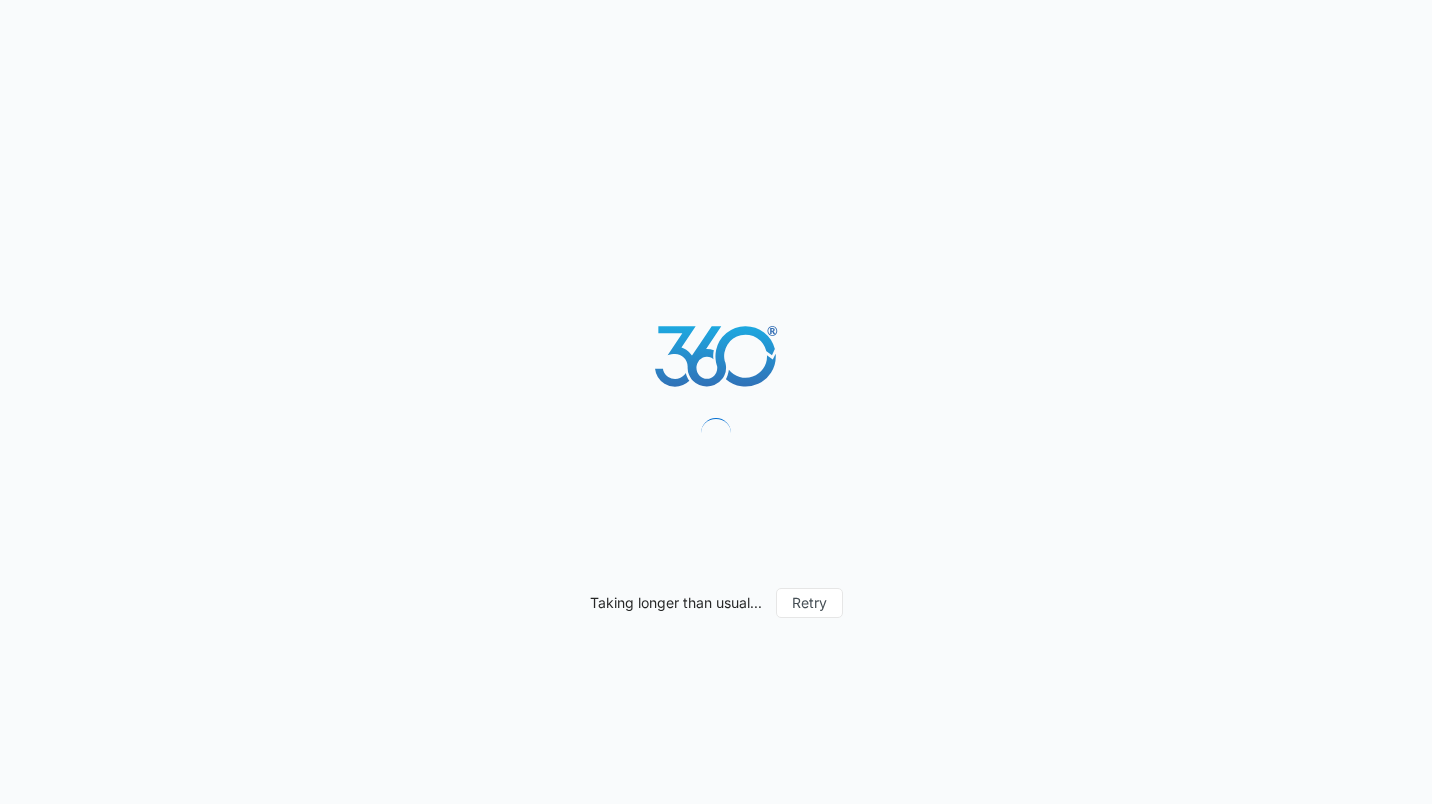 scroll, scrollTop: 0, scrollLeft: 0, axis: both 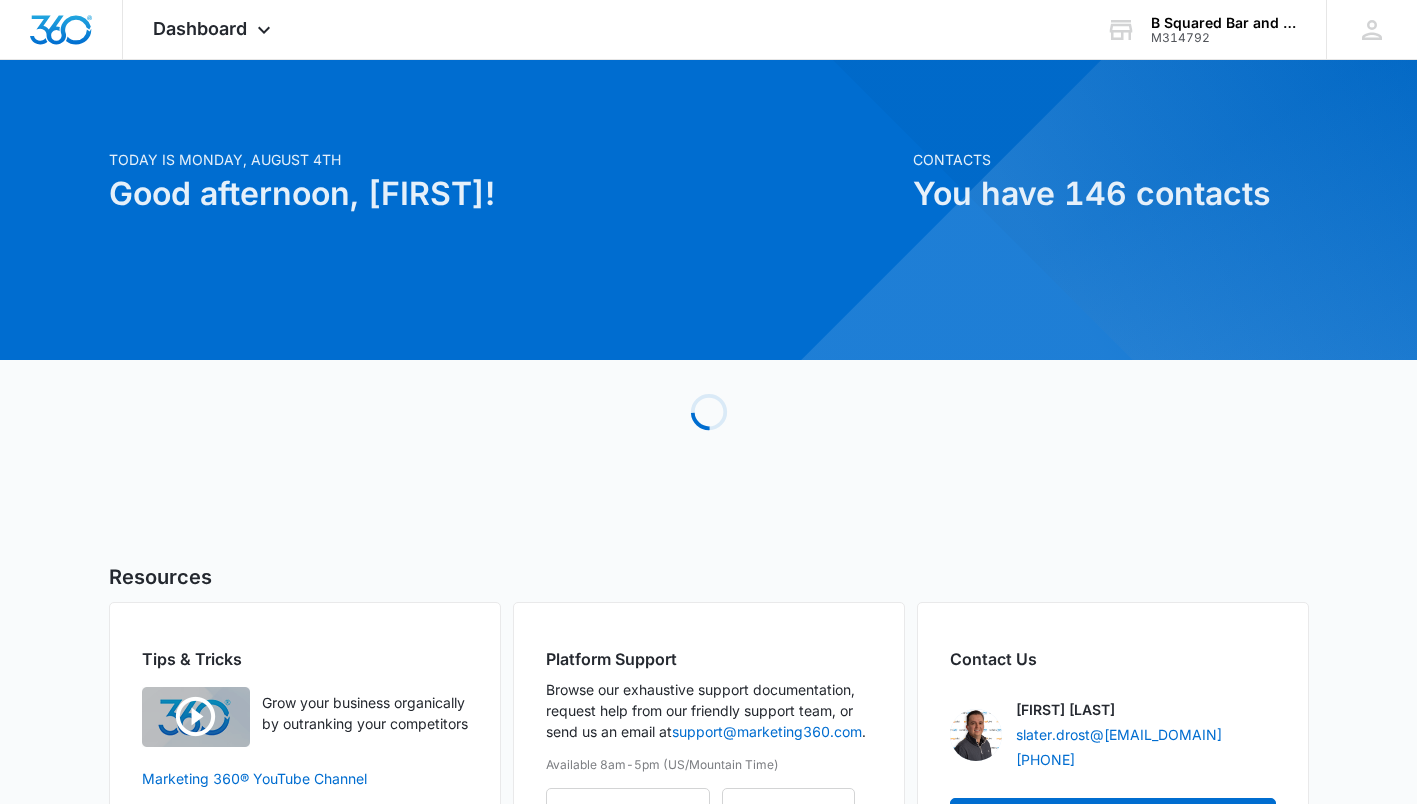click on "Dashboard Apps Reputation Websites Forms CRM Email Social Payments POS Content Ads Intelligence Files Brand Settings" at bounding box center (214, 29) 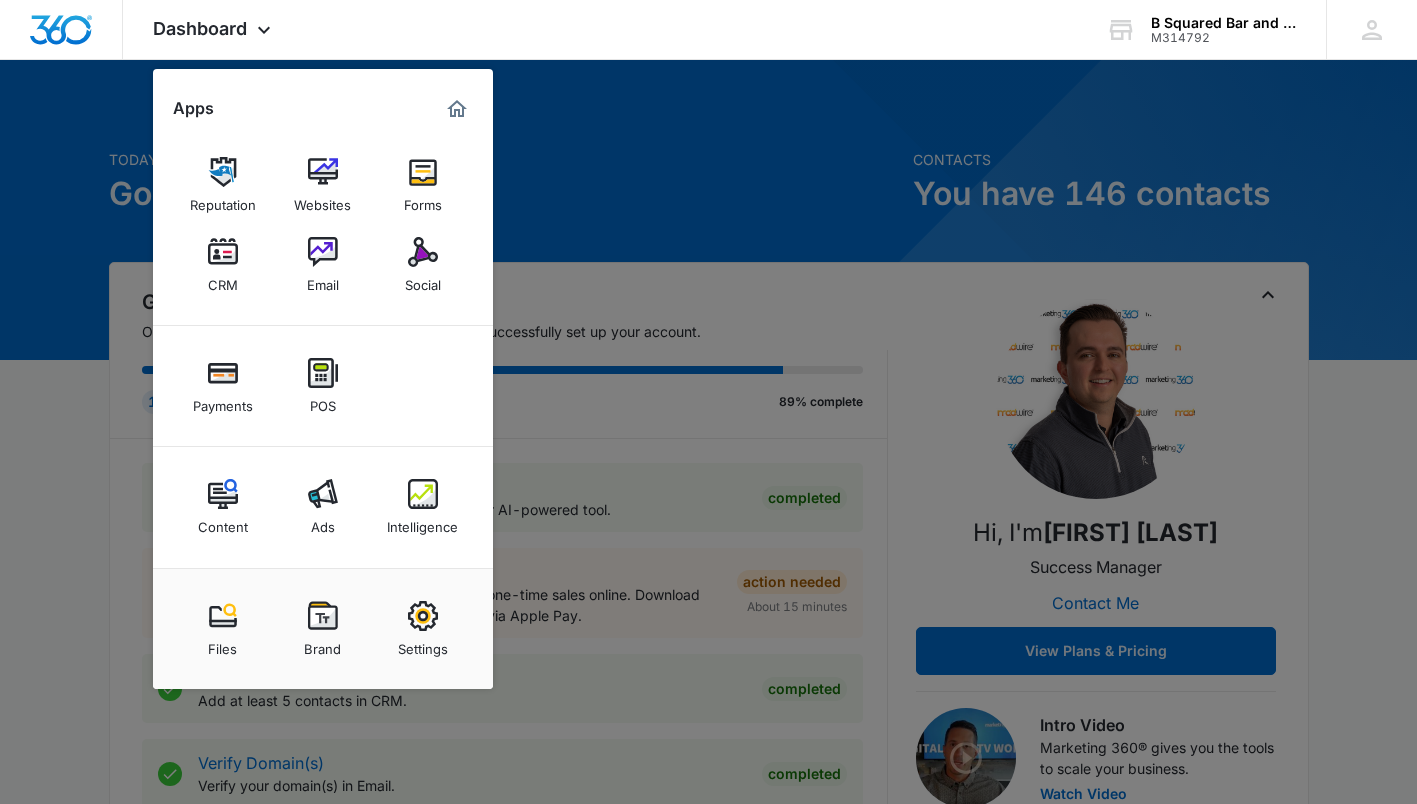 click at bounding box center [423, 494] 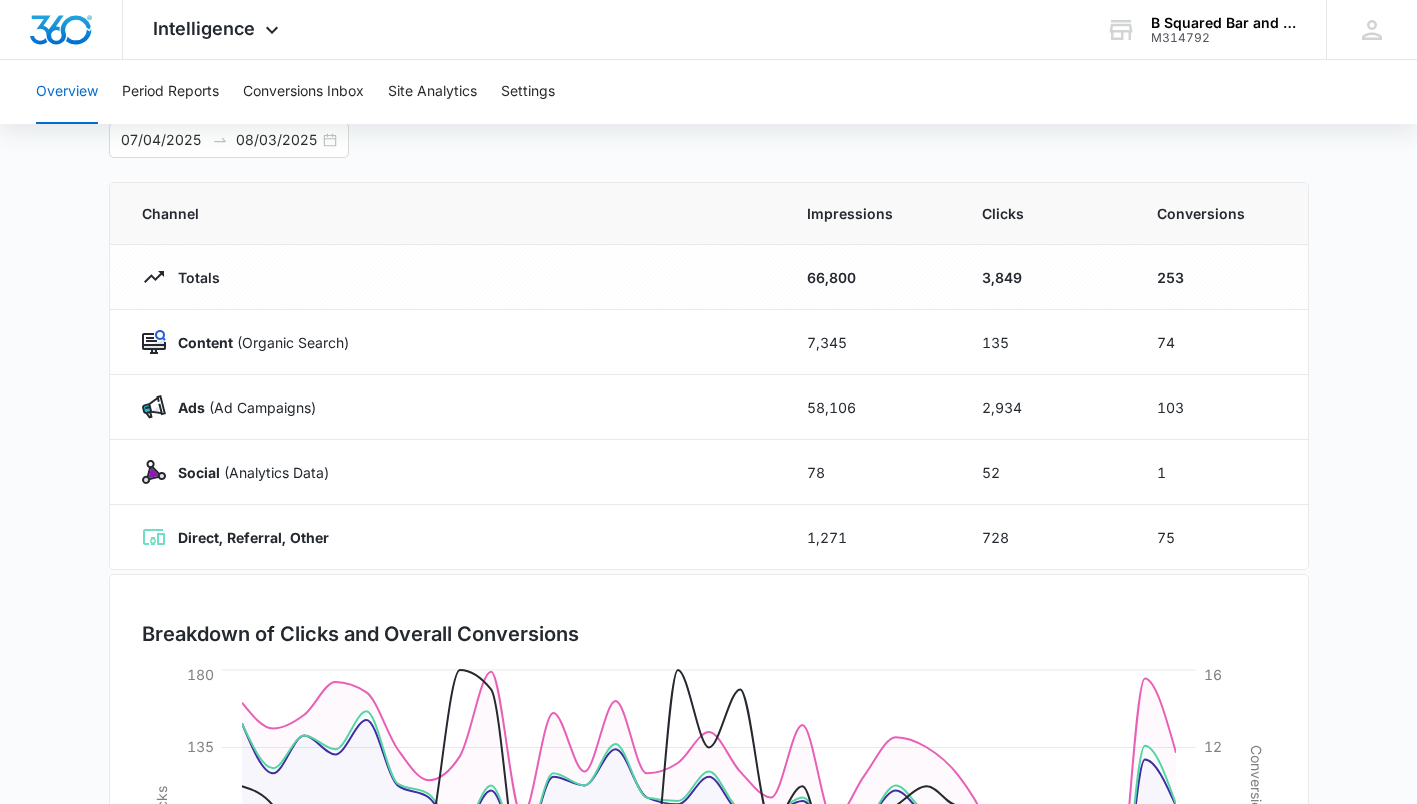 scroll, scrollTop: 121, scrollLeft: 0, axis: vertical 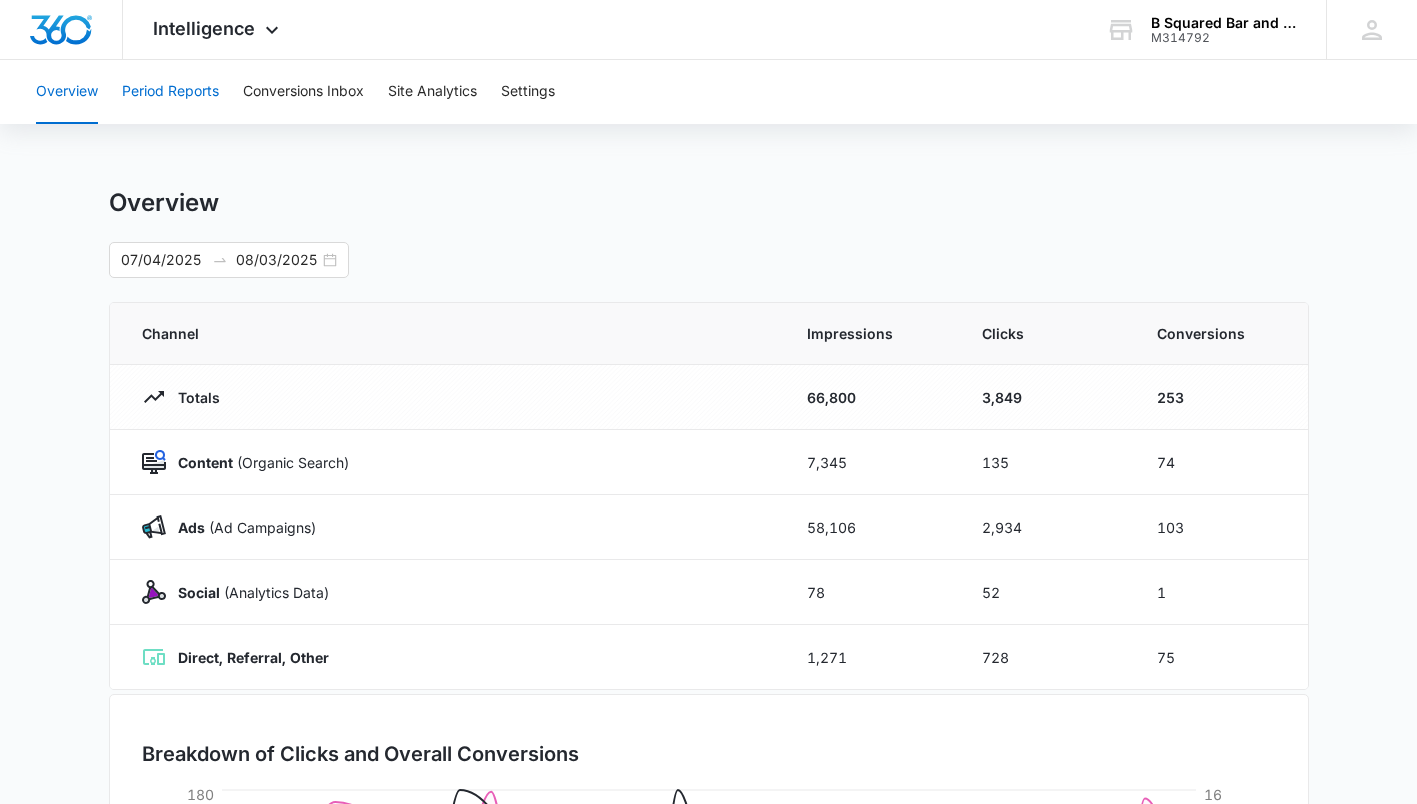 click on "Period Reports" at bounding box center (170, 92) 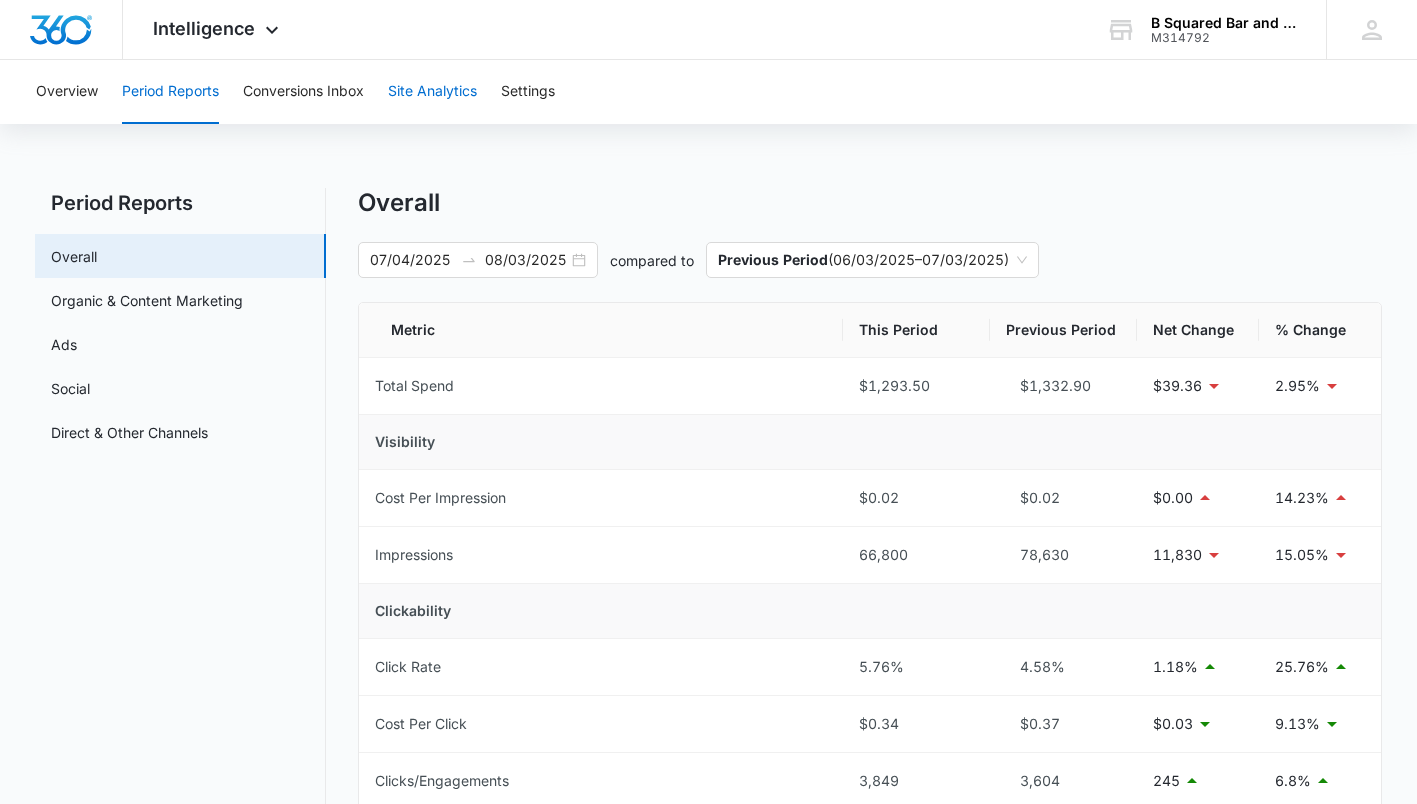 click on "Site Analytics" at bounding box center [432, 92] 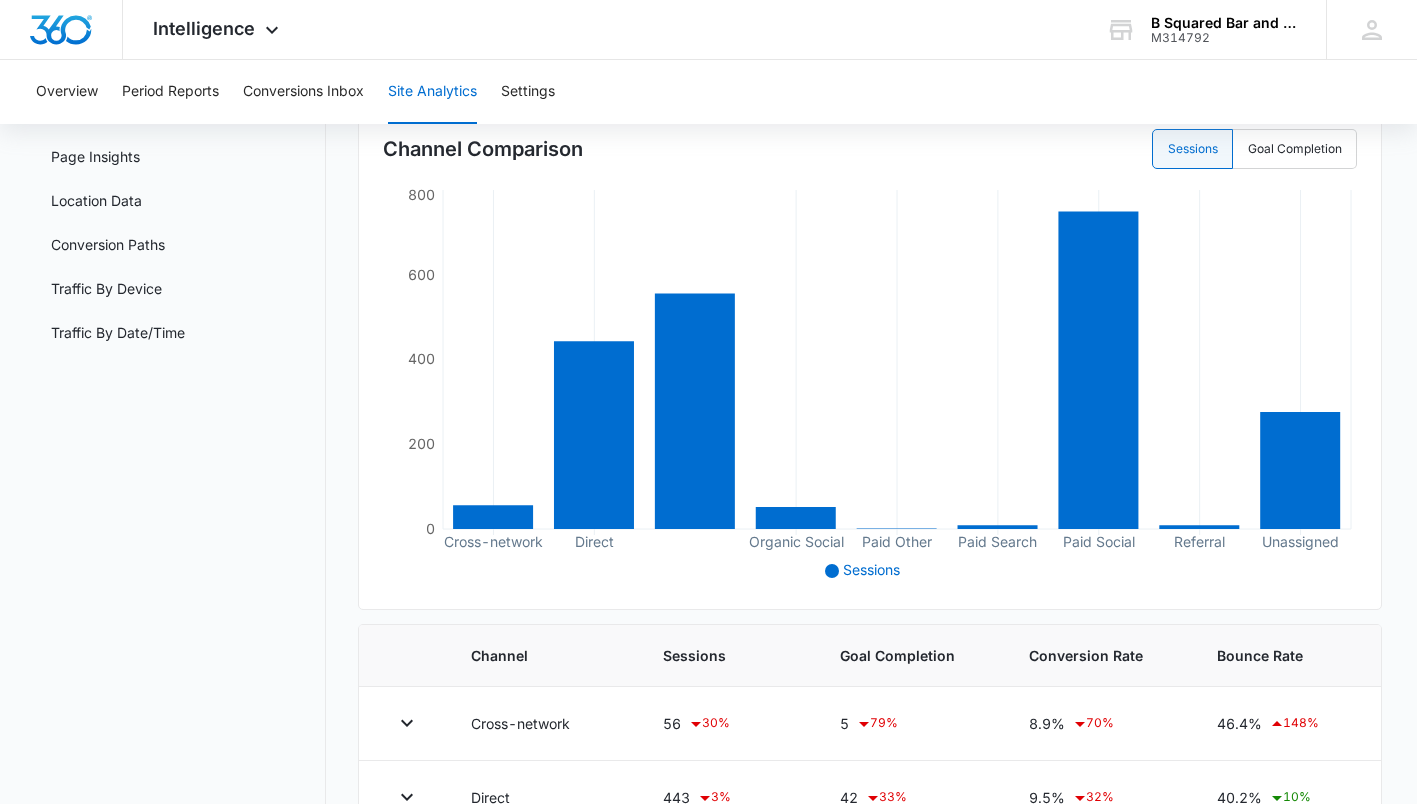 scroll, scrollTop: 191, scrollLeft: 0, axis: vertical 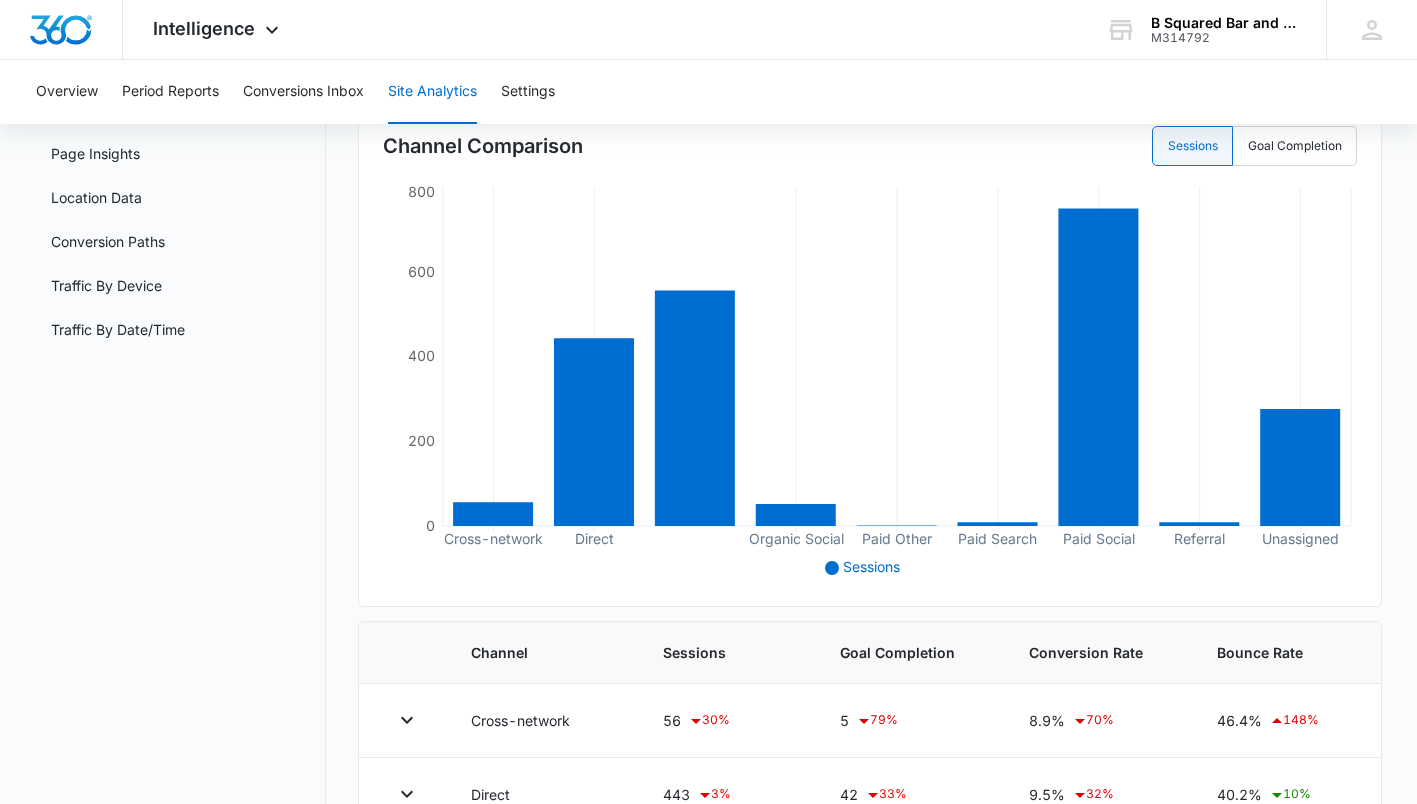 click on "Conversion Paths" at bounding box center [108, 241] 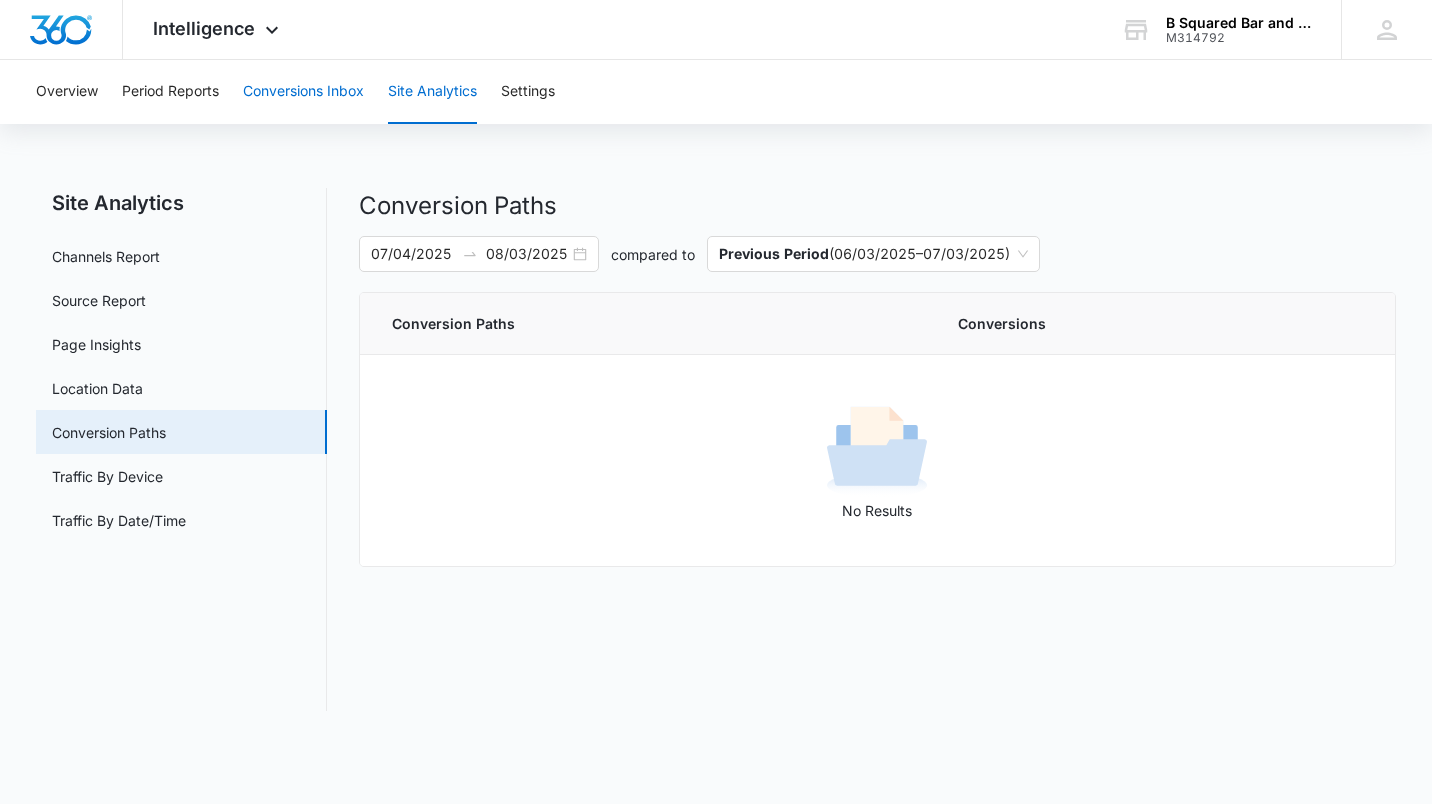 click on "Conversions Inbox" at bounding box center (303, 92) 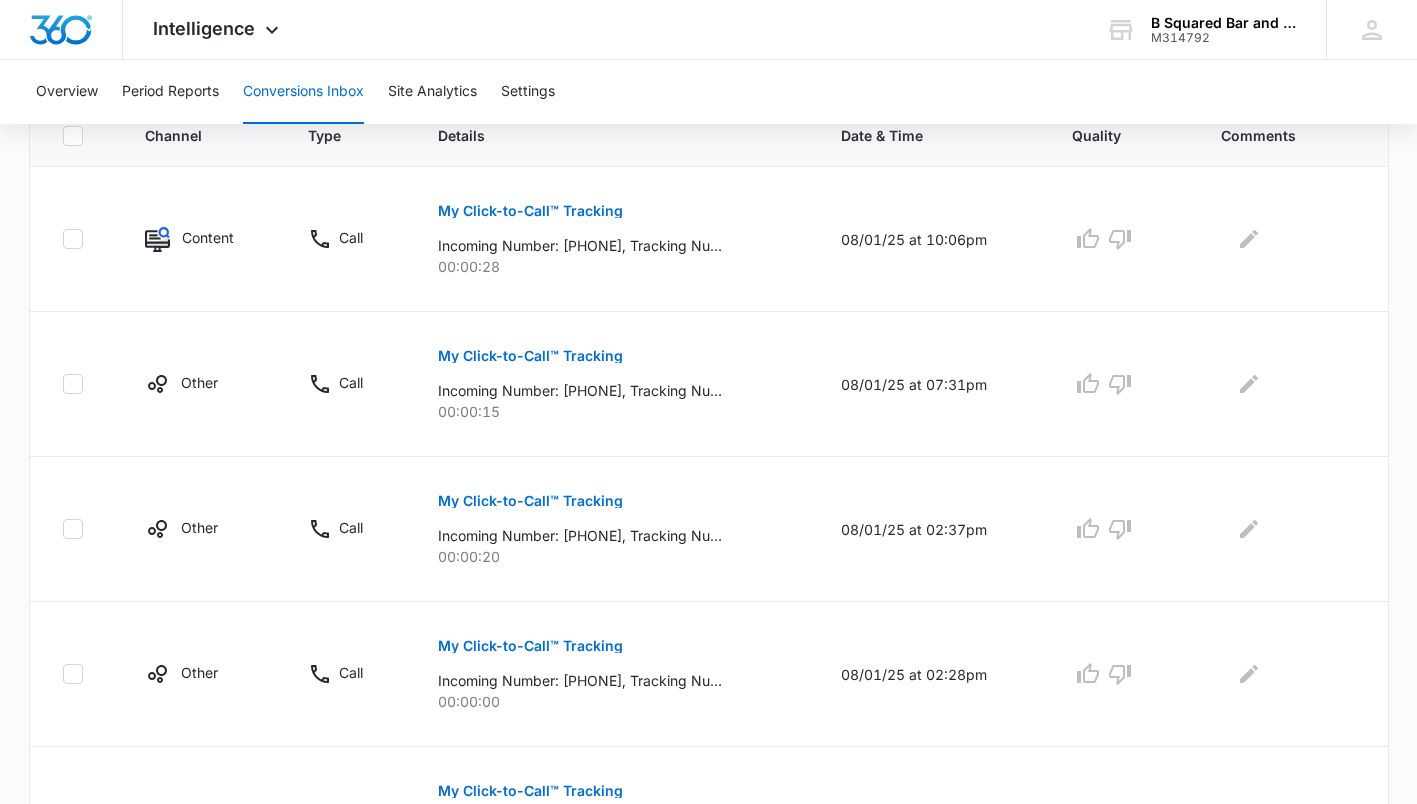 scroll, scrollTop: 466, scrollLeft: 0, axis: vertical 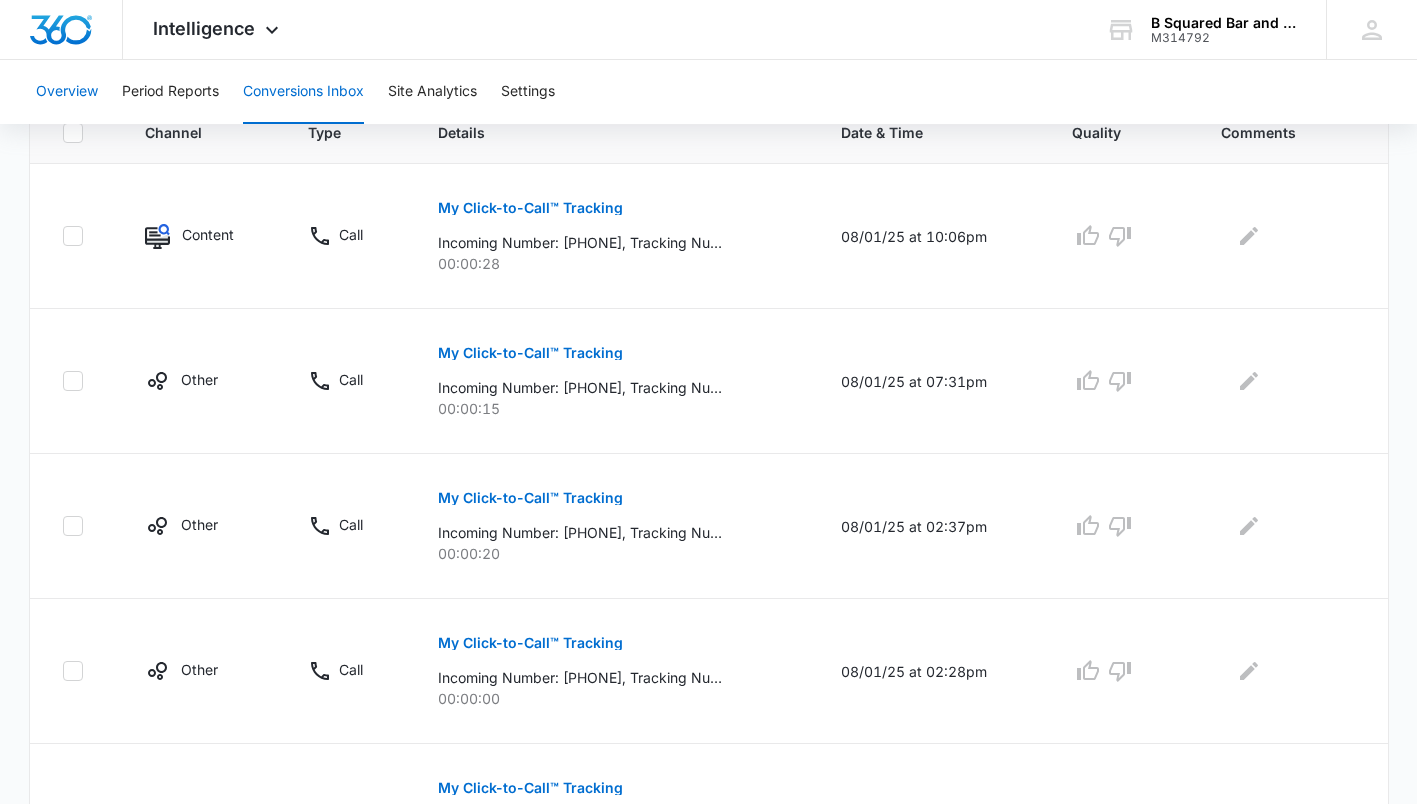 click on "Overview" at bounding box center (67, 92) 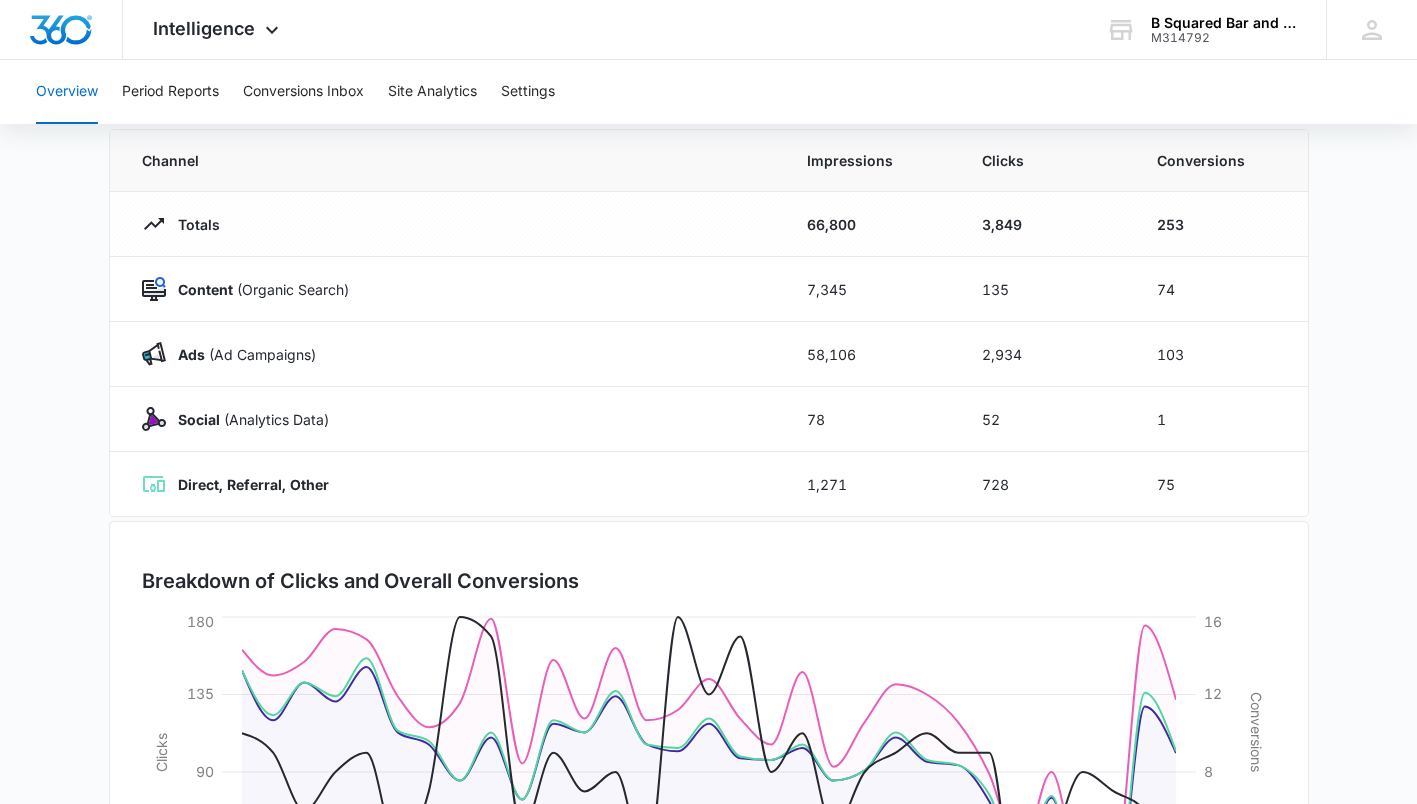 scroll, scrollTop: 434, scrollLeft: 0, axis: vertical 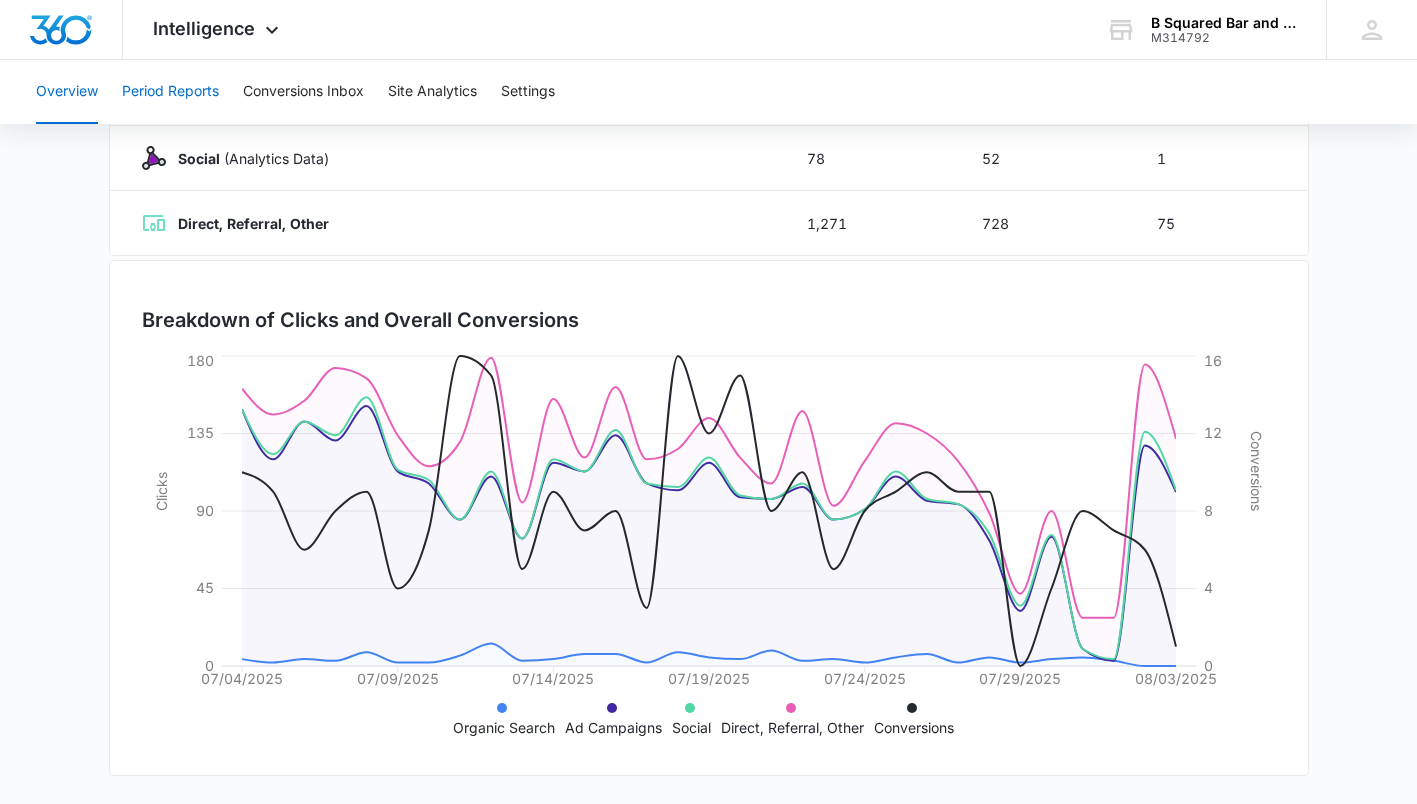 click on "Period Reports" at bounding box center [170, 92] 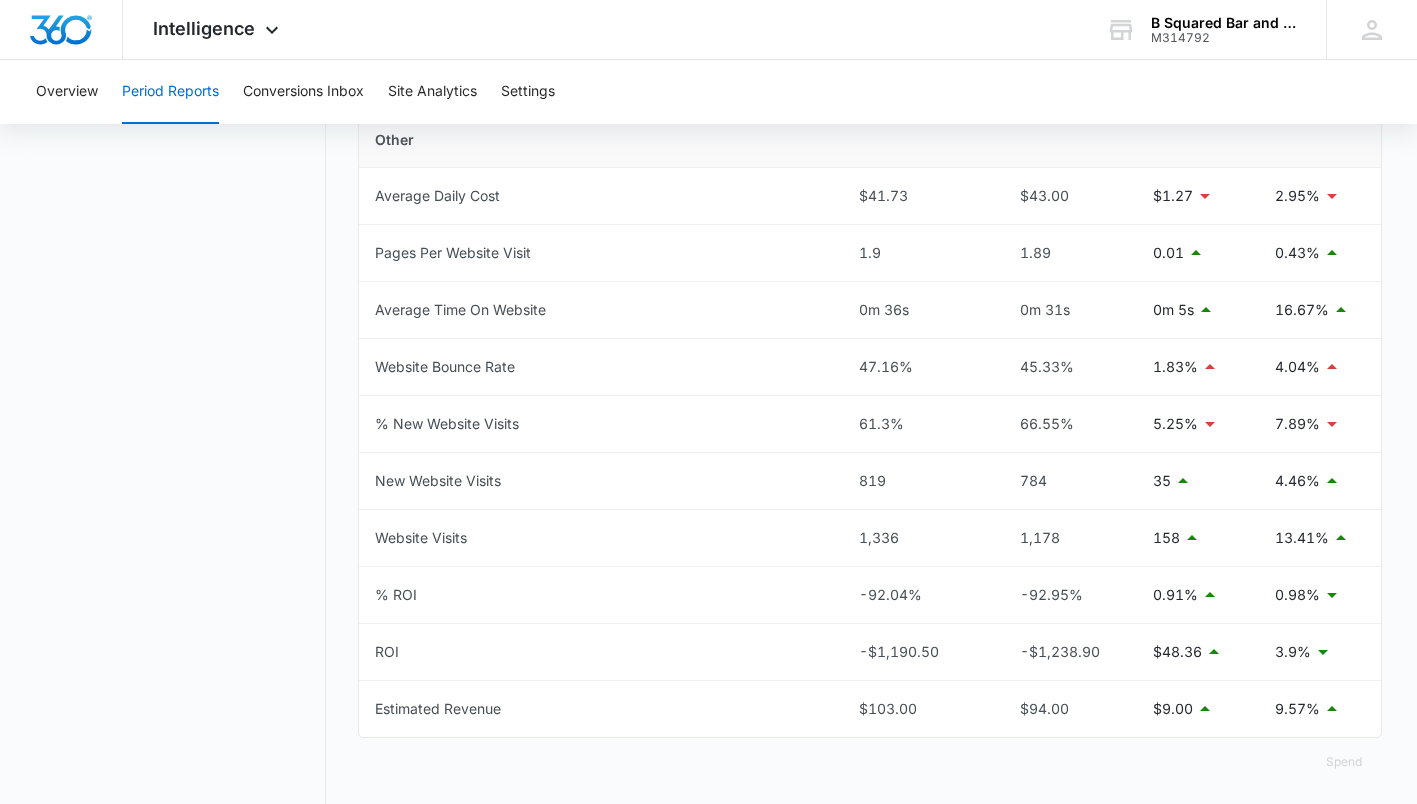 scroll, scrollTop: 935, scrollLeft: 0, axis: vertical 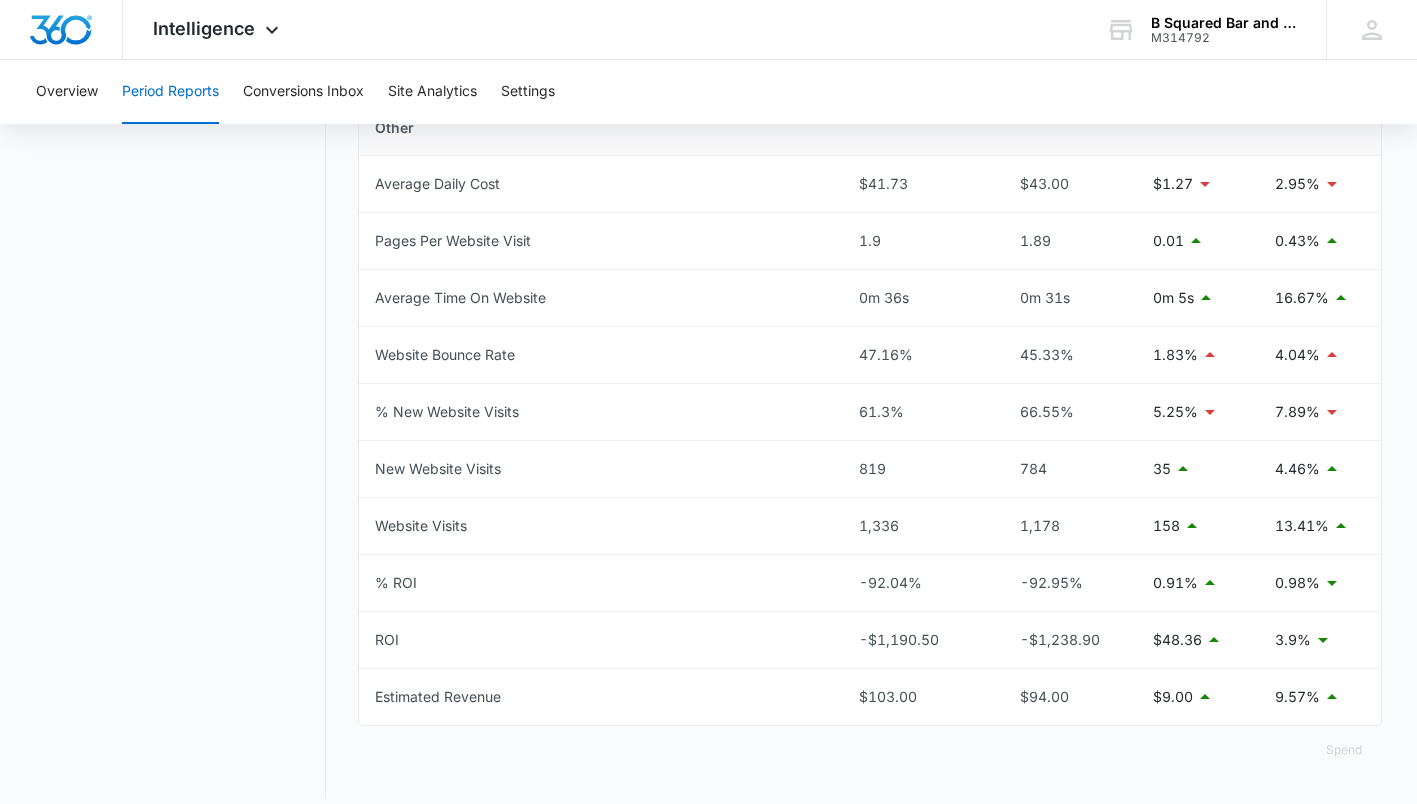 click on "819" at bounding box center (916, 469) 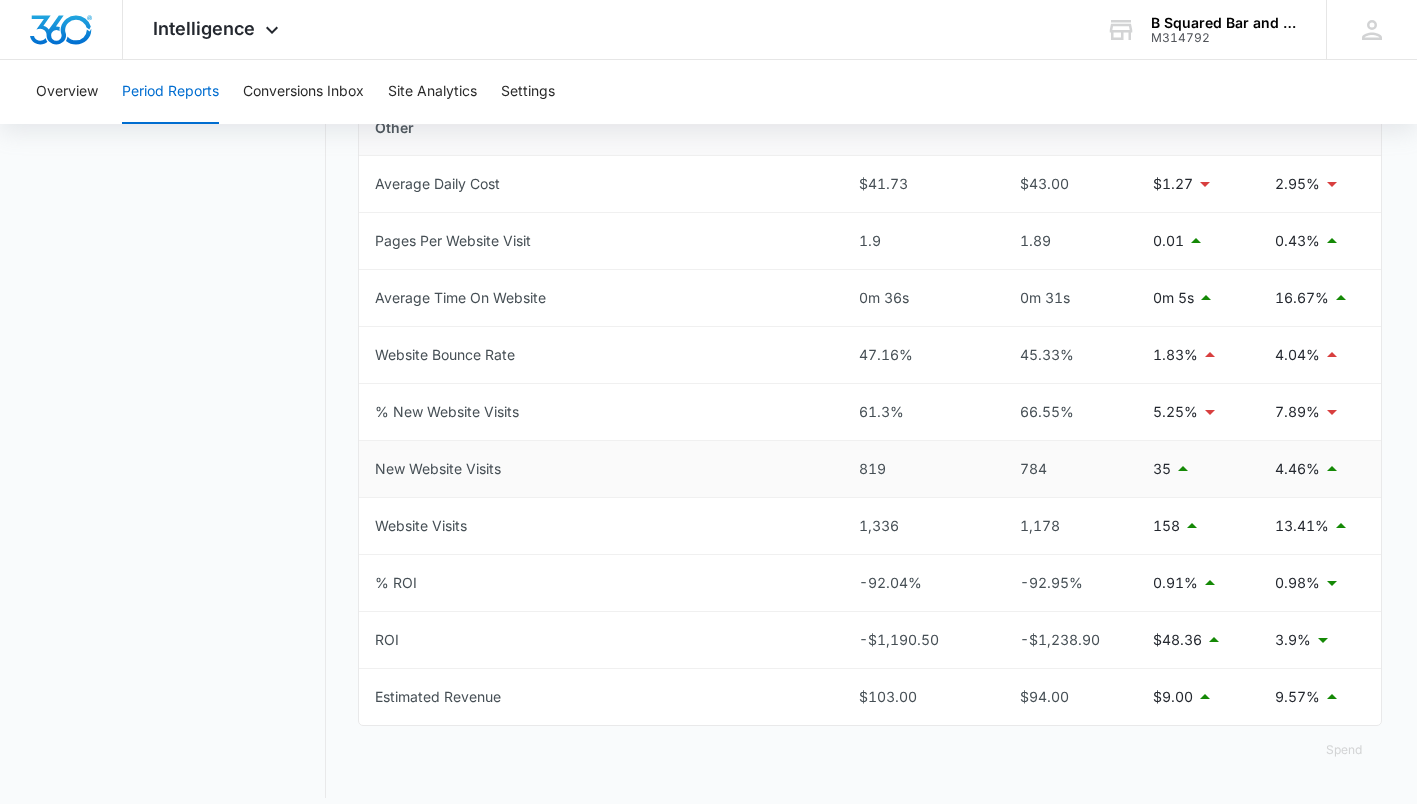 click on "1,336" at bounding box center (916, 526) 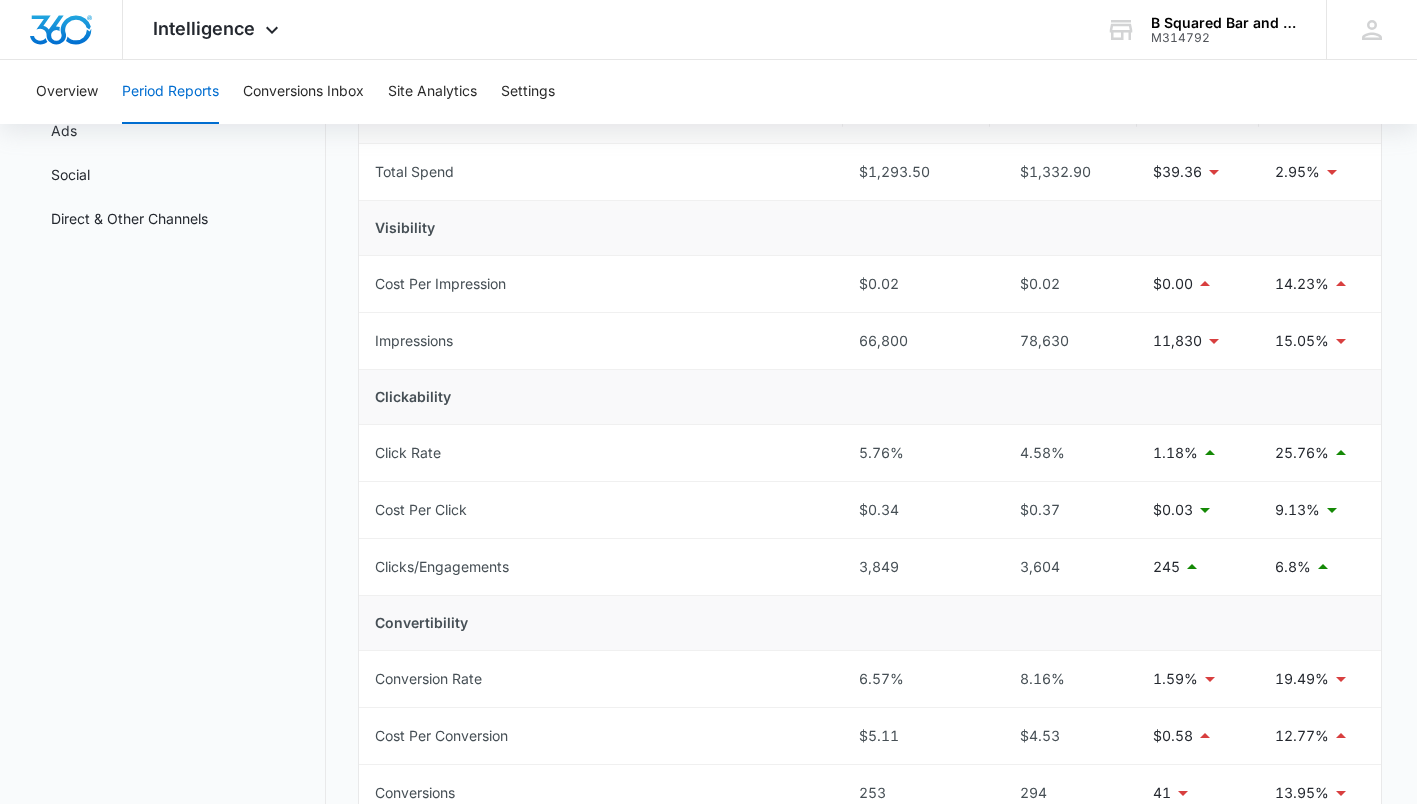 scroll, scrollTop: 0, scrollLeft: 0, axis: both 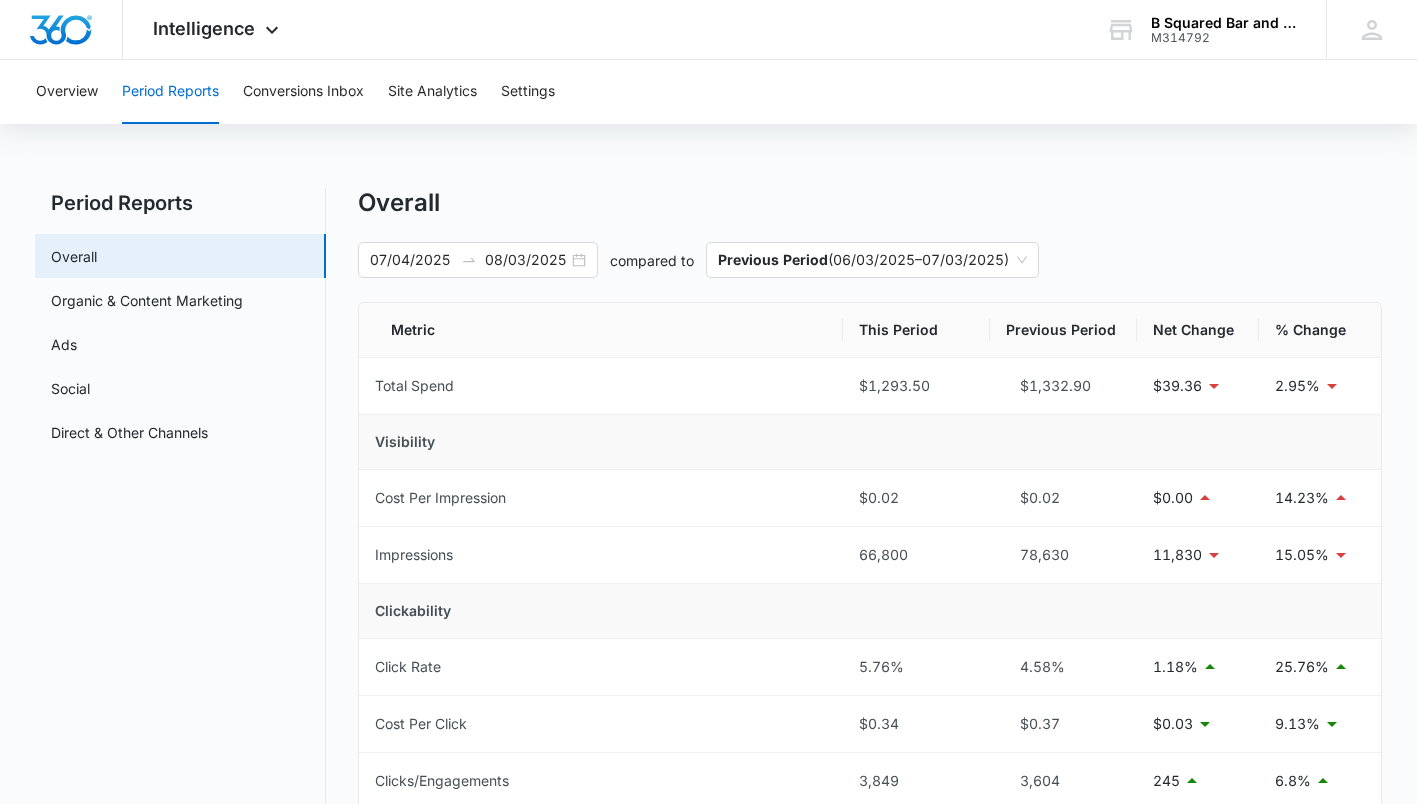 click on "Direct & Other Channels" at bounding box center [129, 432] 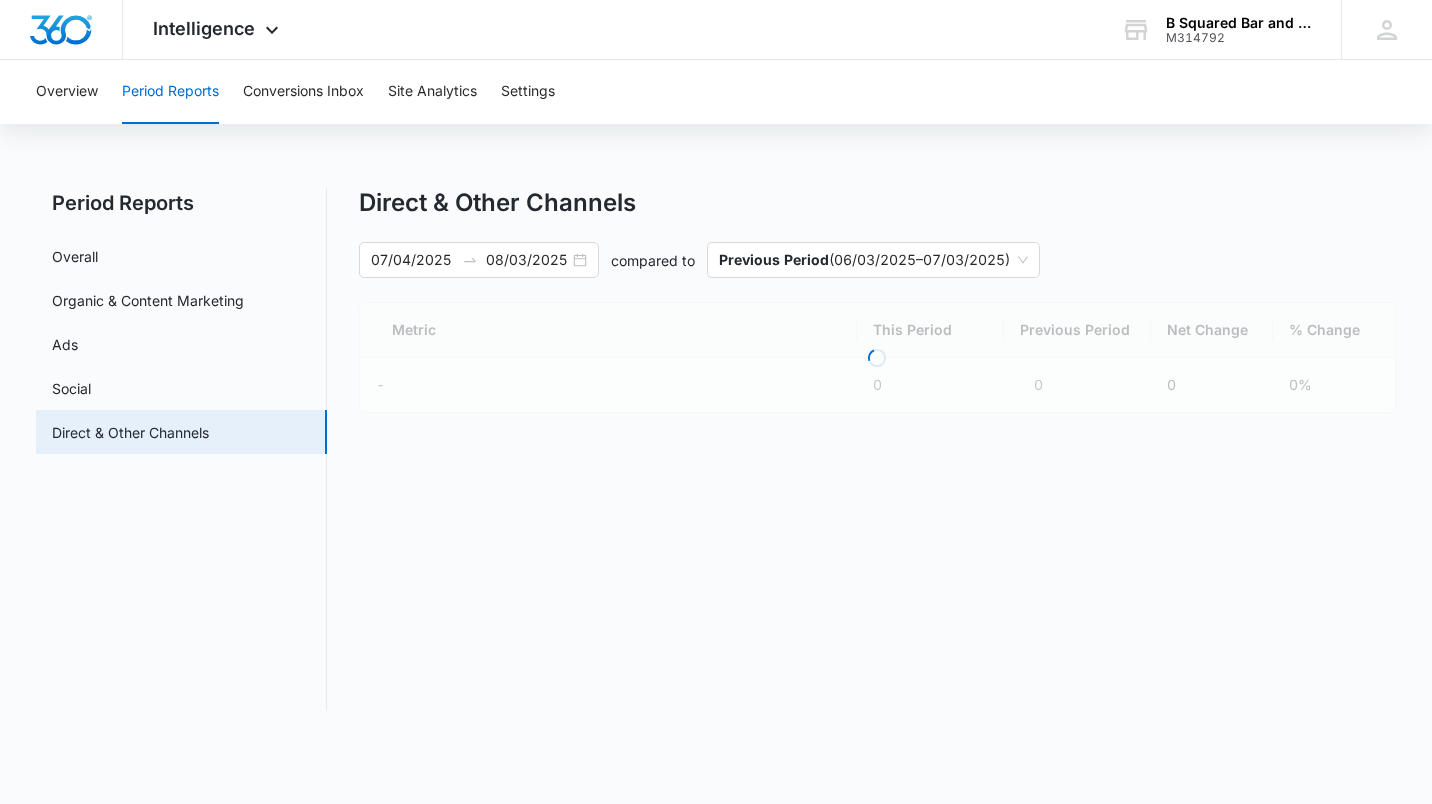 click on "Ads" at bounding box center (65, 344) 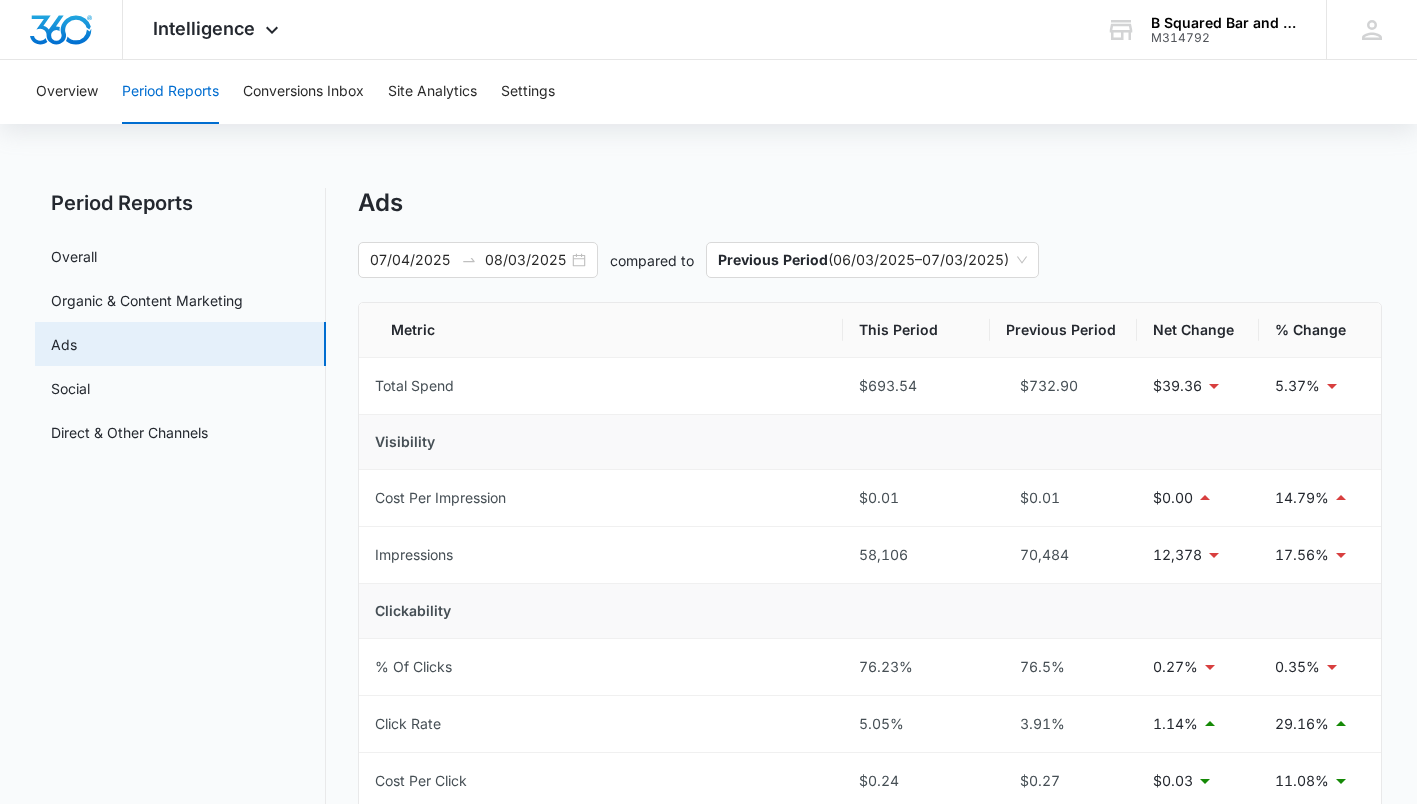 scroll, scrollTop: 13, scrollLeft: 0, axis: vertical 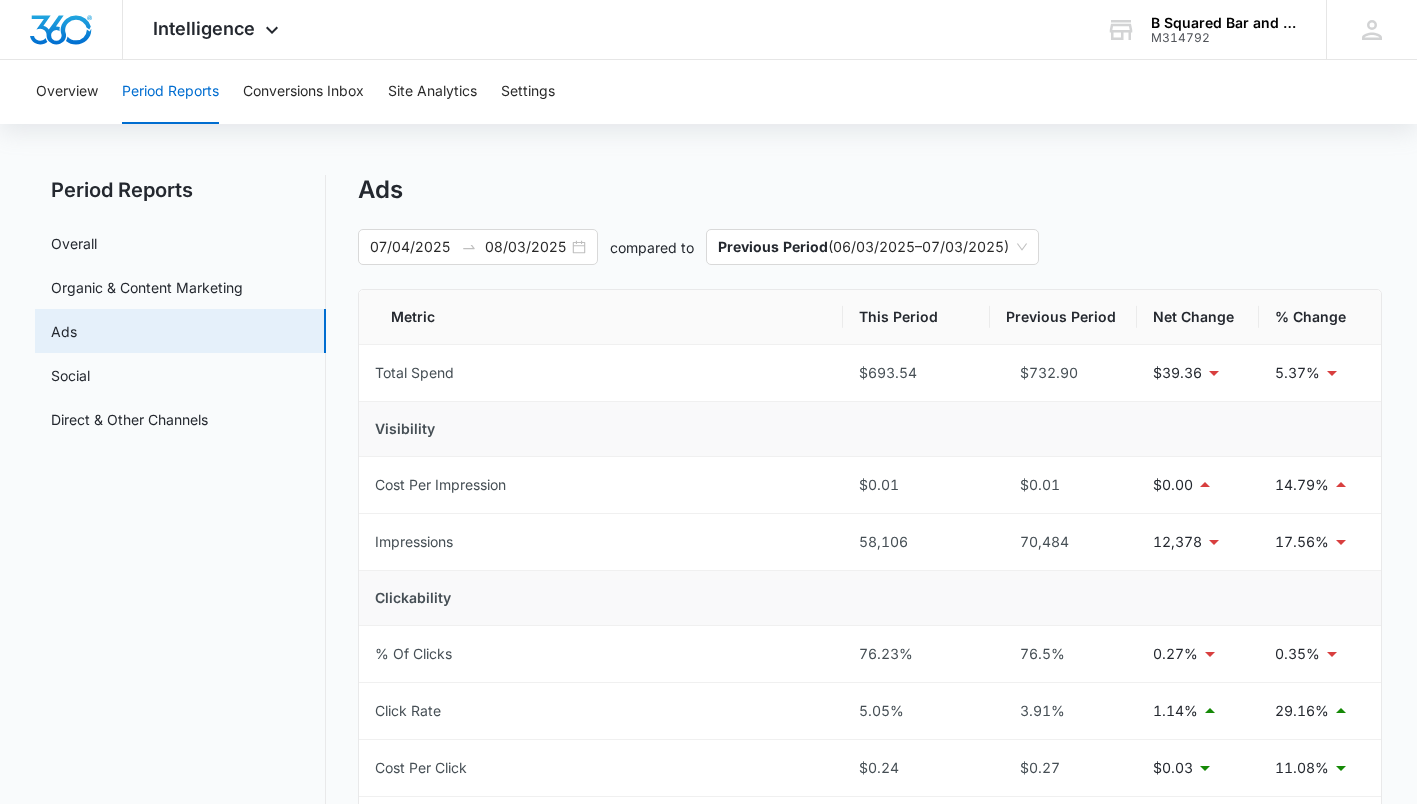 click on "Direct & Other Channels" at bounding box center (129, 419) 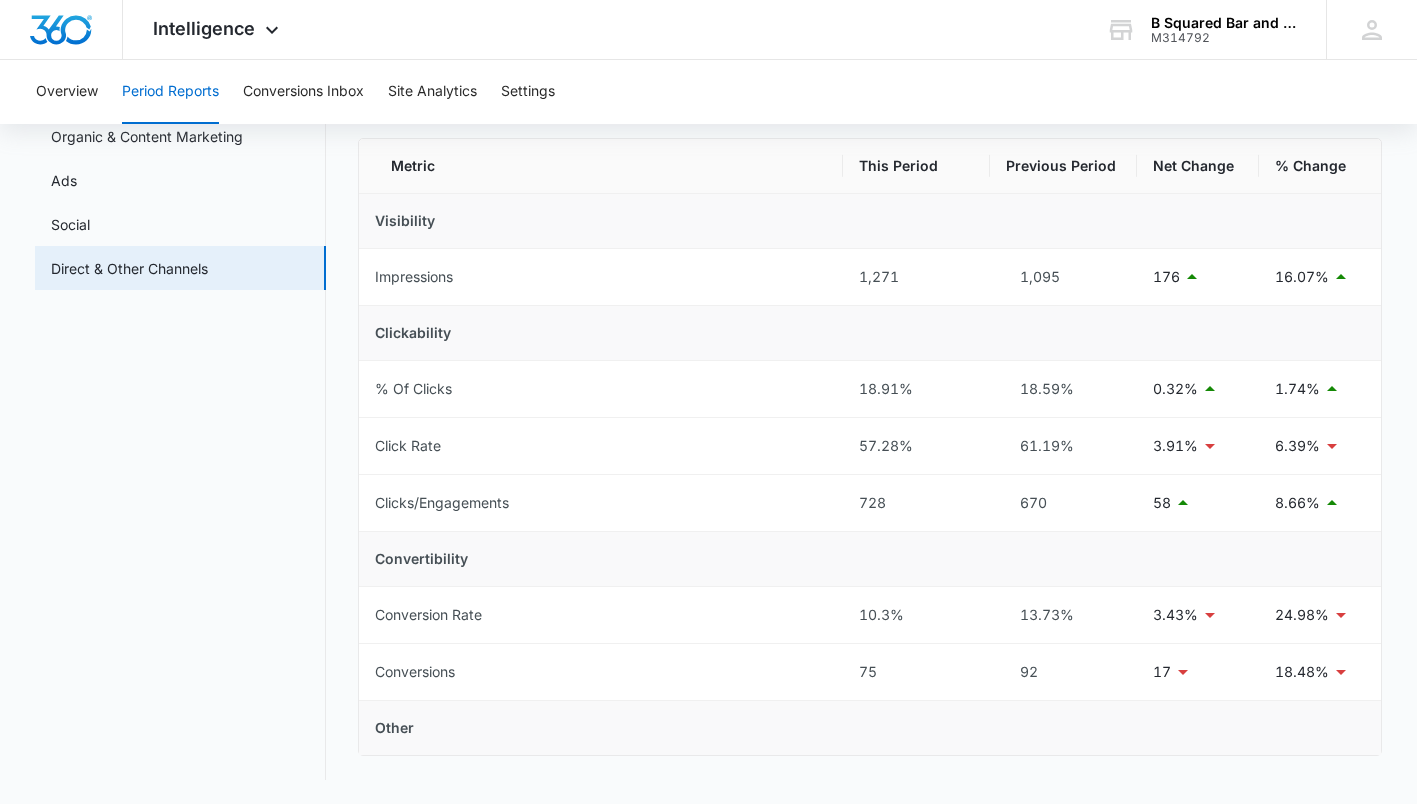scroll, scrollTop: 0, scrollLeft: 0, axis: both 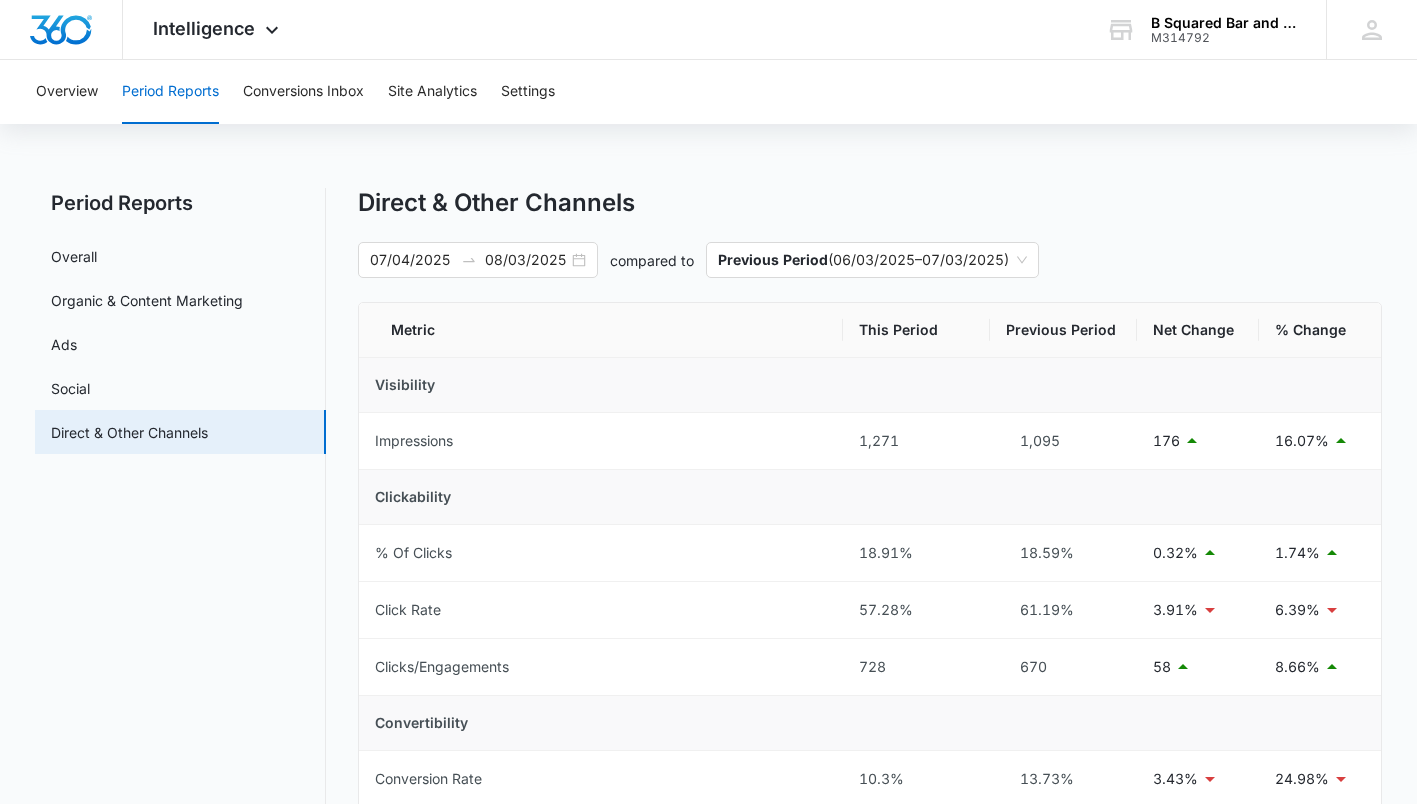click on "Organic & Content Marketing" at bounding box center (147, 300) 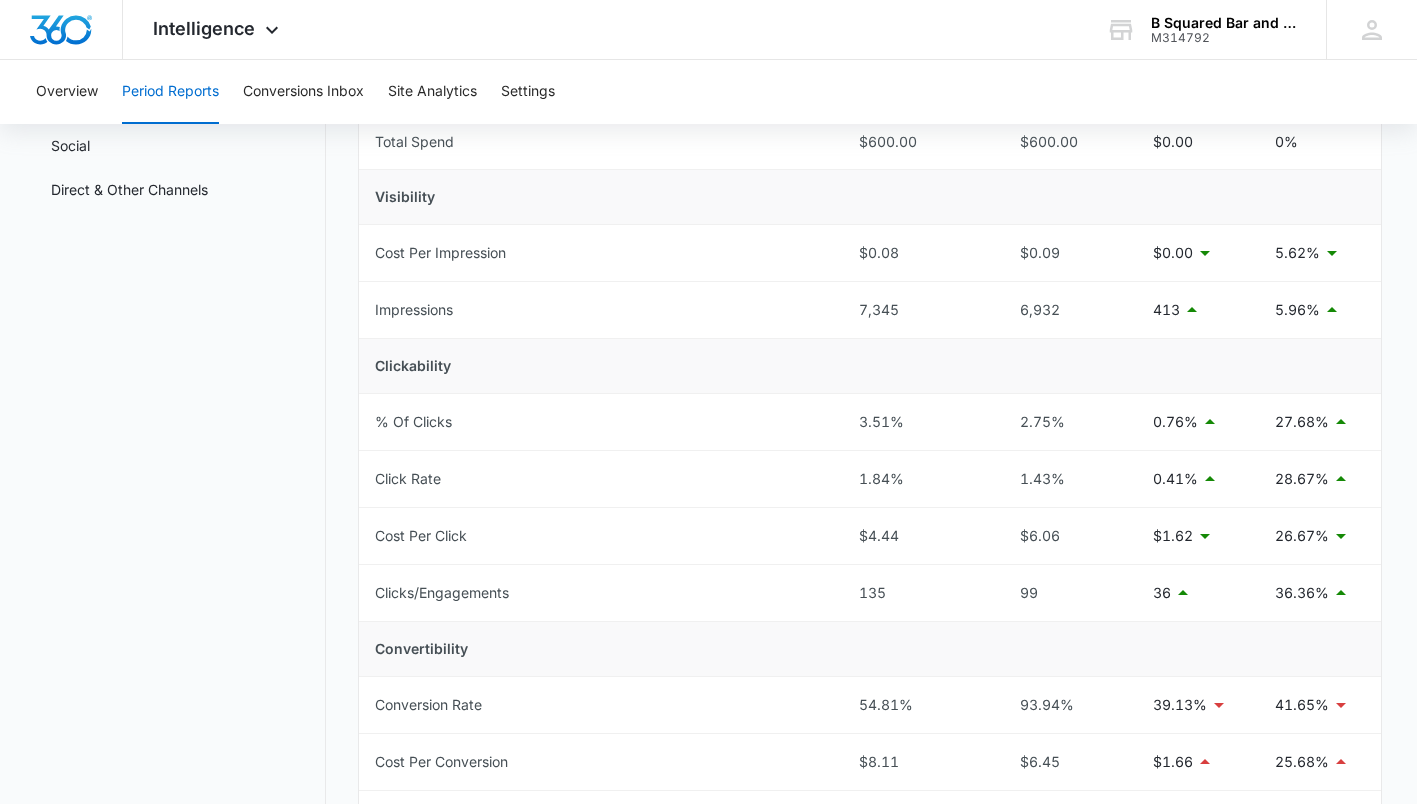 scroll, scrollTop: 246, scrollLeft: 0, axis: vertical 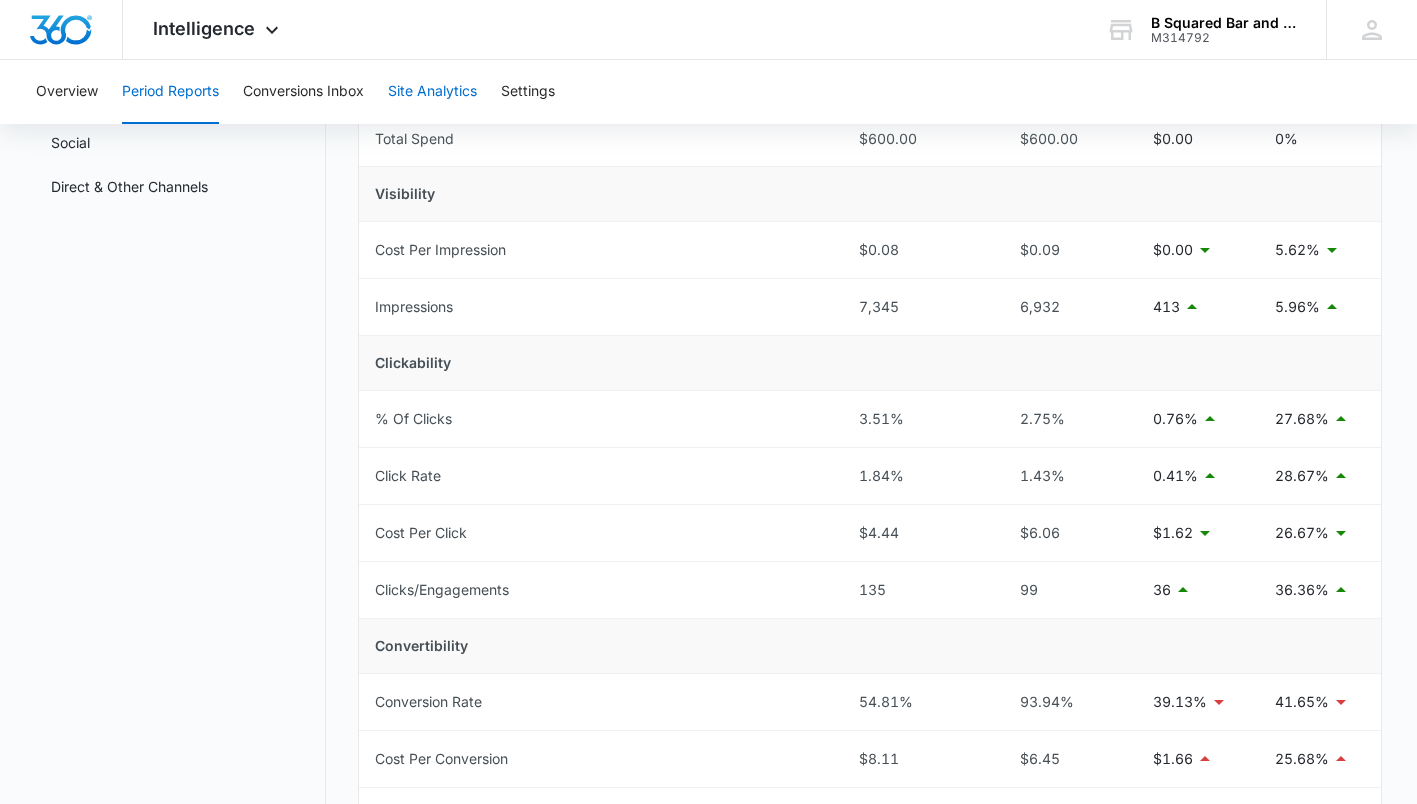 click on "Site Analytics" at bounding box center [432, 92] 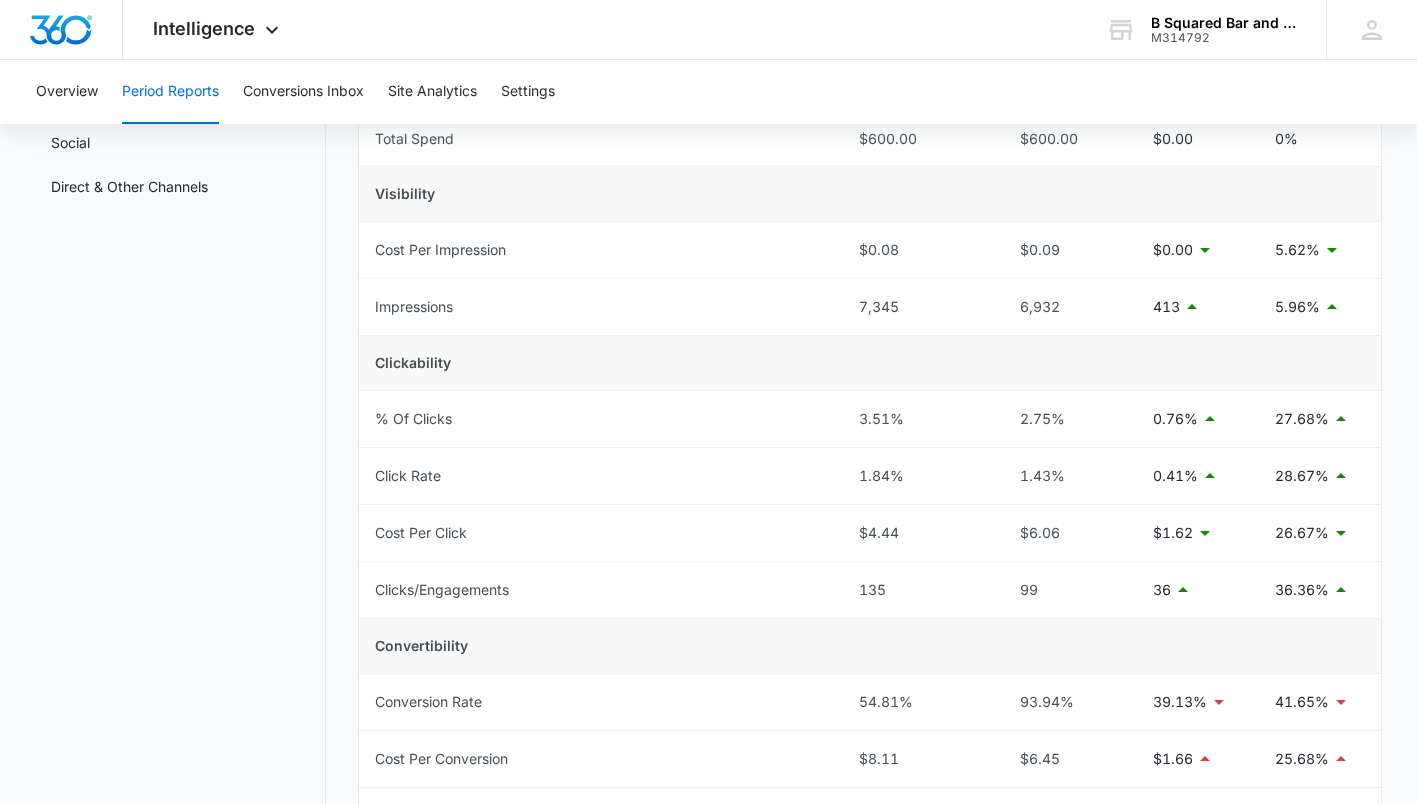 scroll, scrollTop: 0, scrollLeft: 0, axis: both 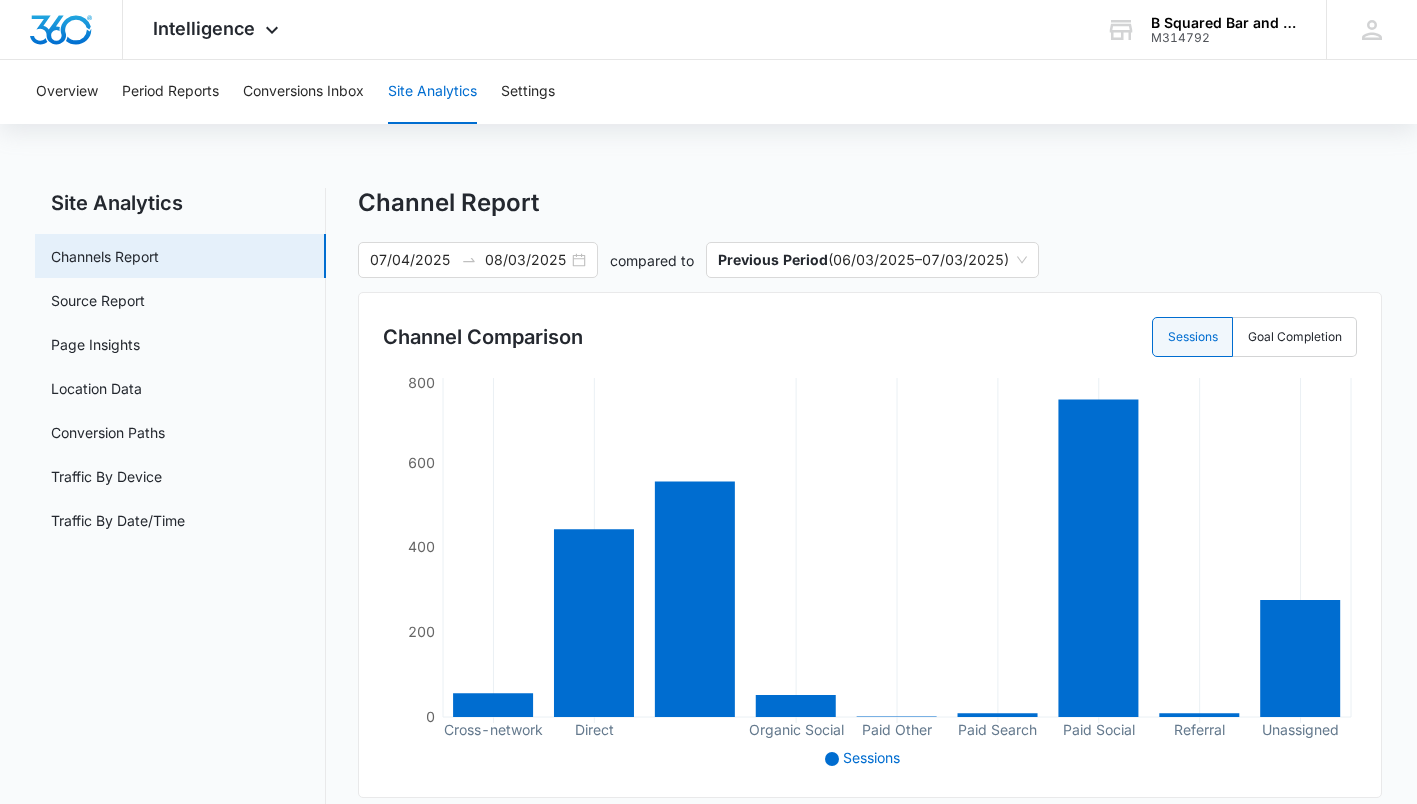 click on "Conversion Paths" at bounding box center [108, 432] 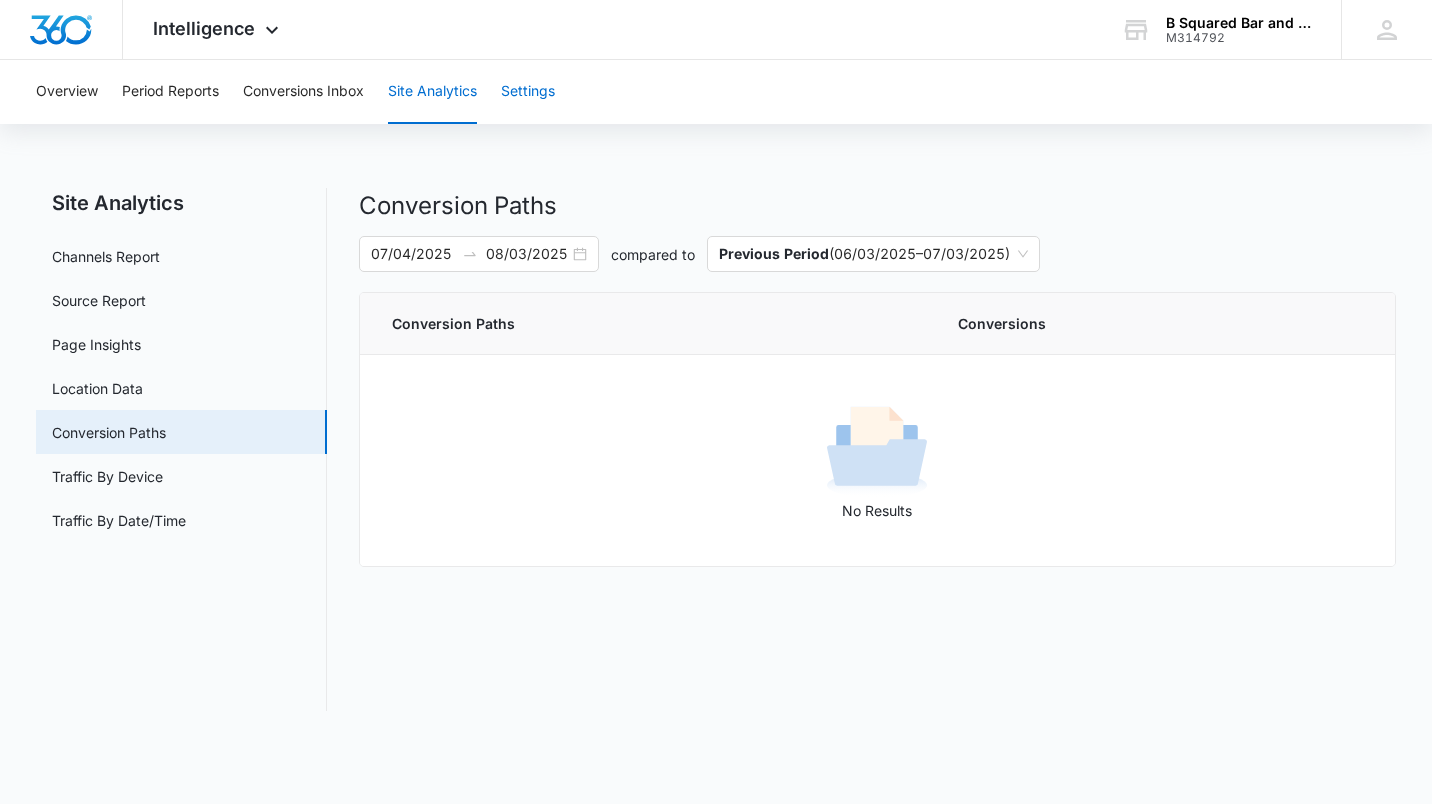 click on "Settings" at bounding box center [528, 92] 